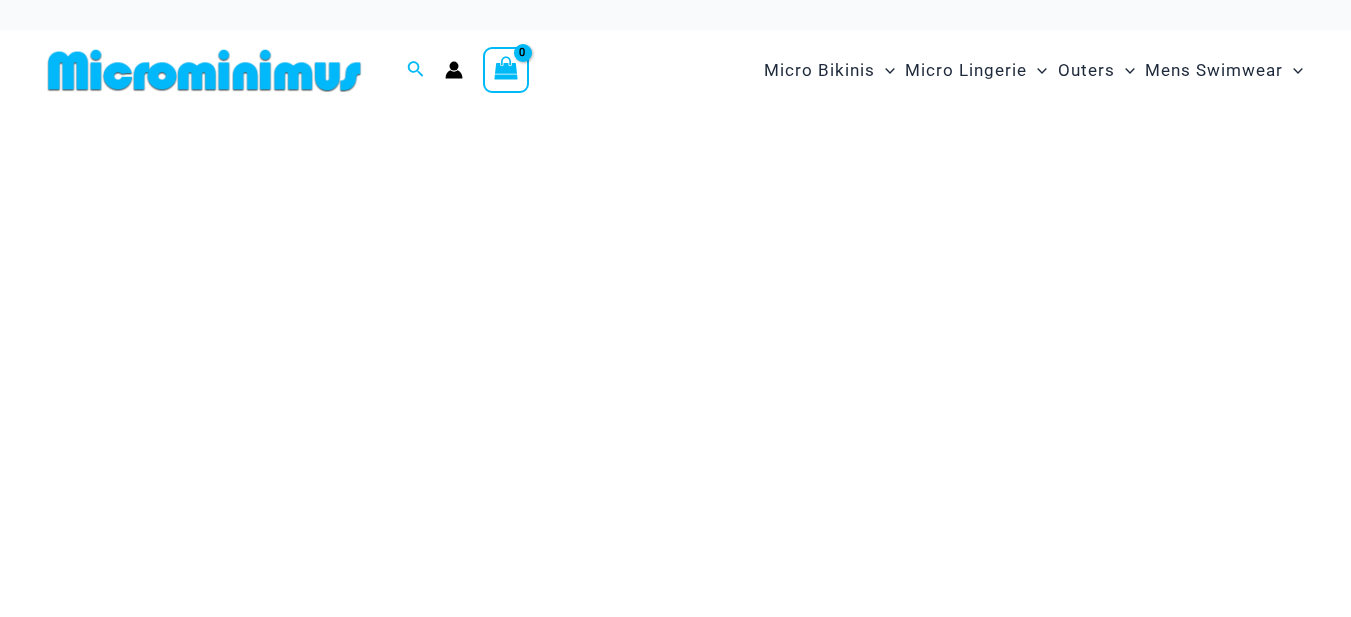 scroll, scrollTop: 0, scrollLeft: 0, axis: both 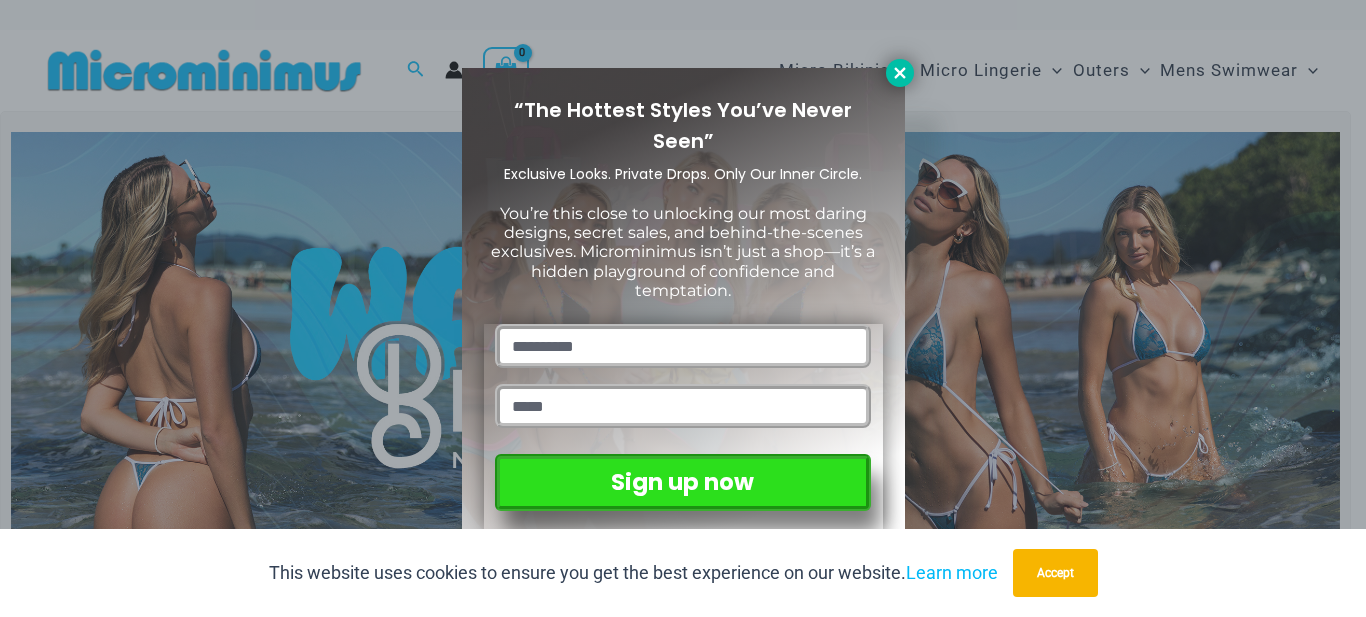 click 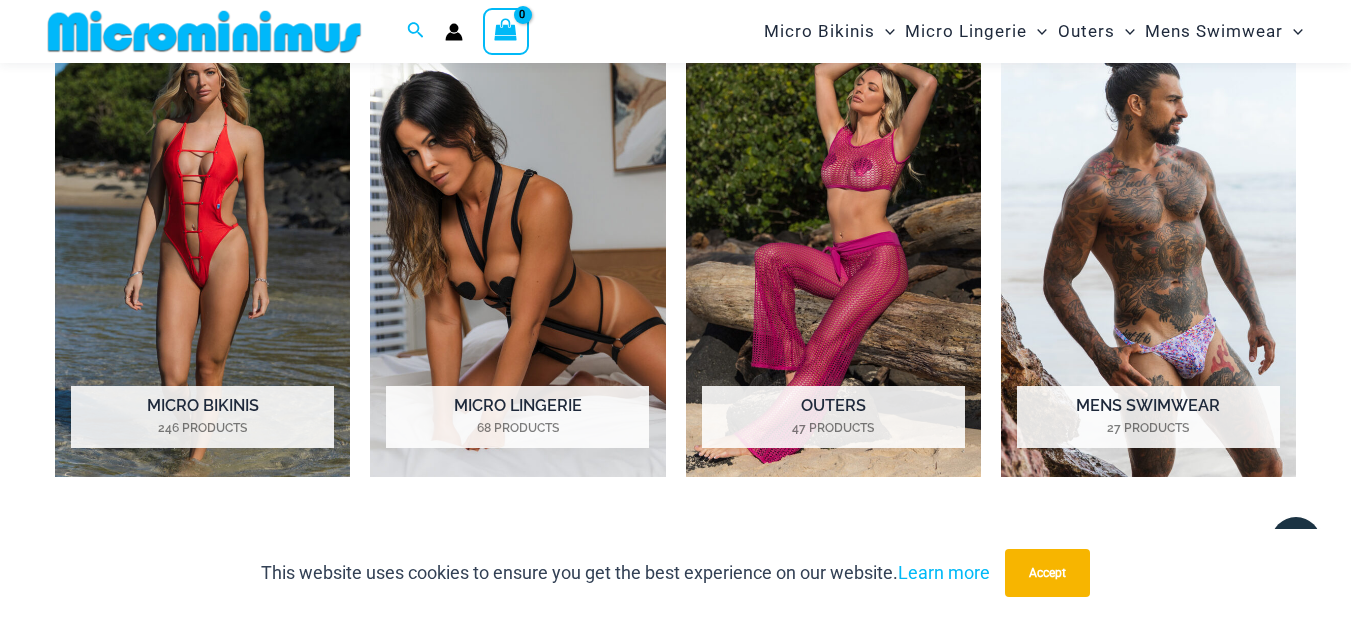 scroll, scrollTop: 1515, scrollLeft: 0, axis: vertical 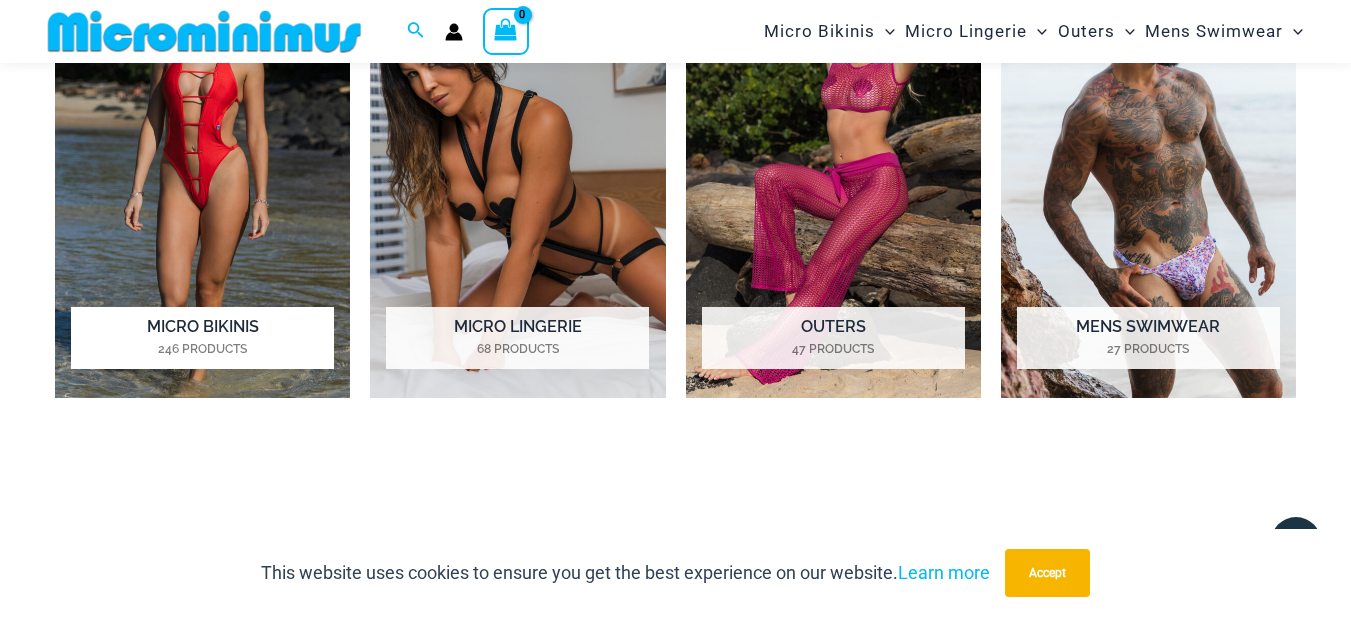 click at bounding box center (202, 169) 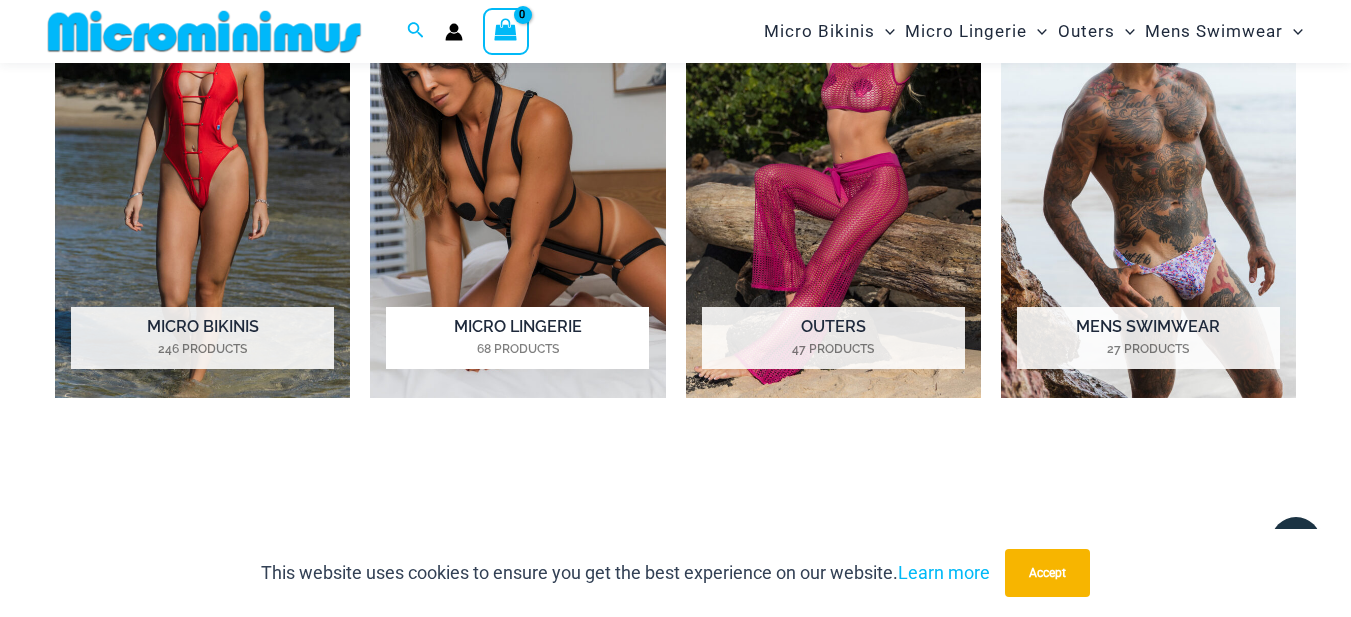 click at bounding box center [517, 169] 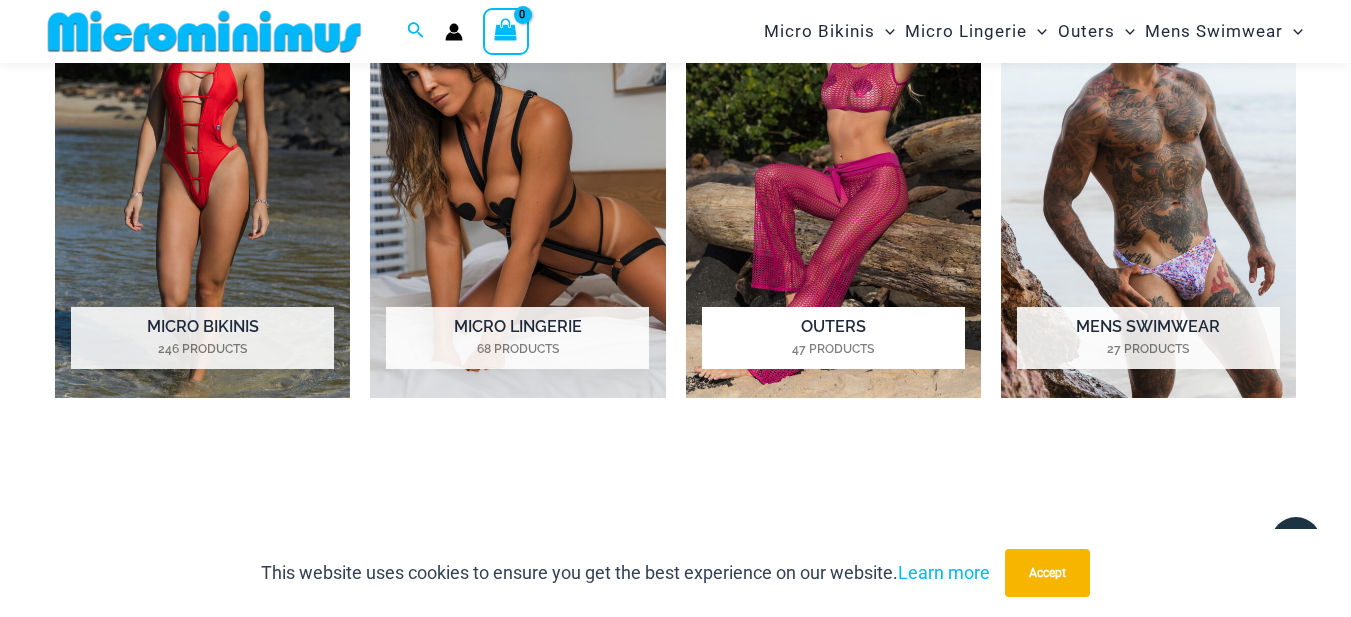 click at bounding box center [833, 169] 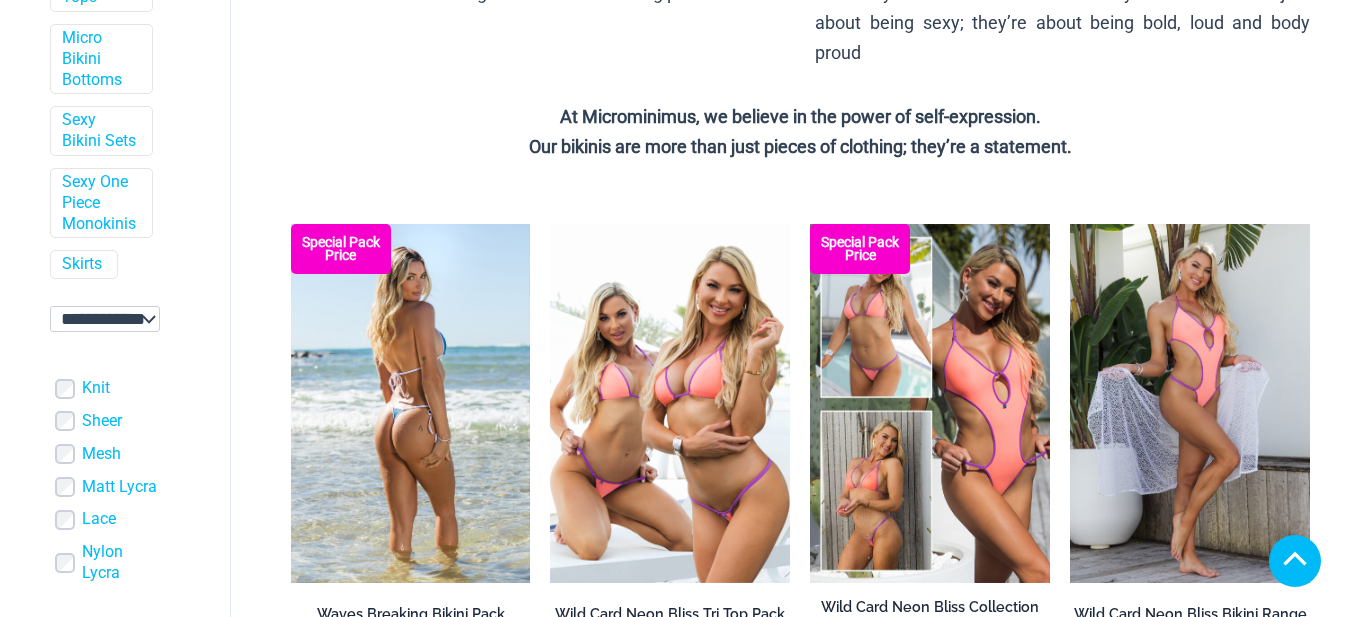 scroll, scrollTop: 511, scrollLeft: 0, axis: vertical 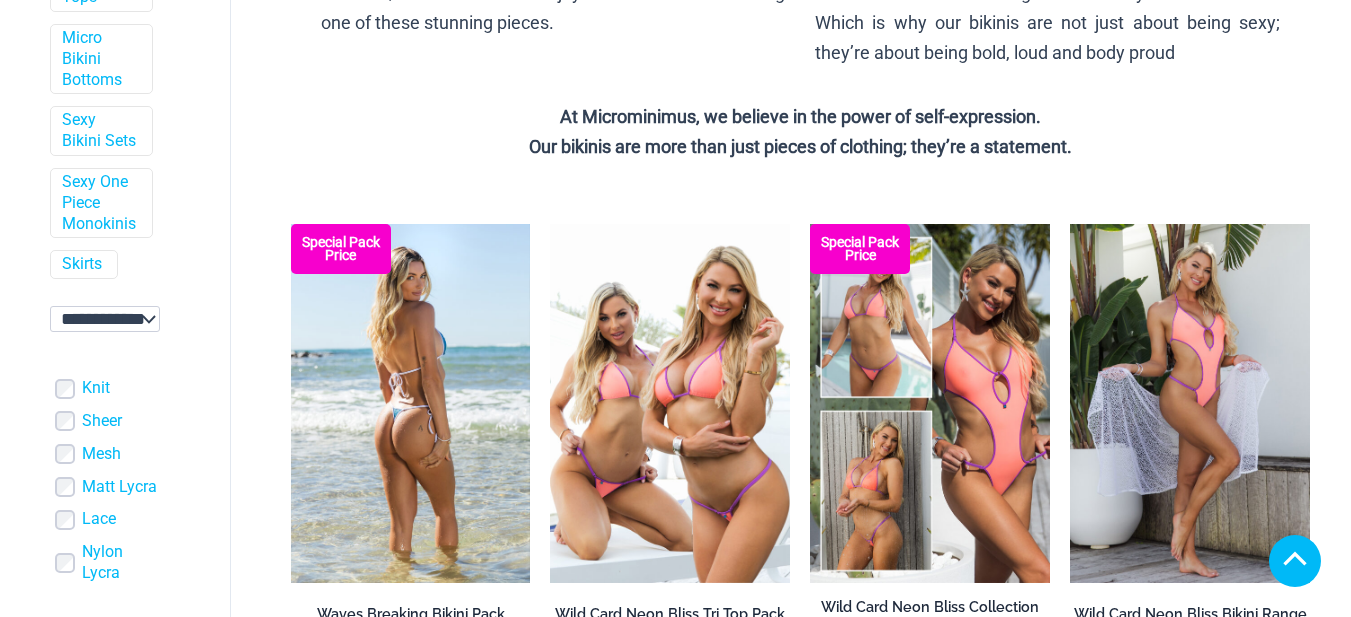click at bounding box center (411, 404) 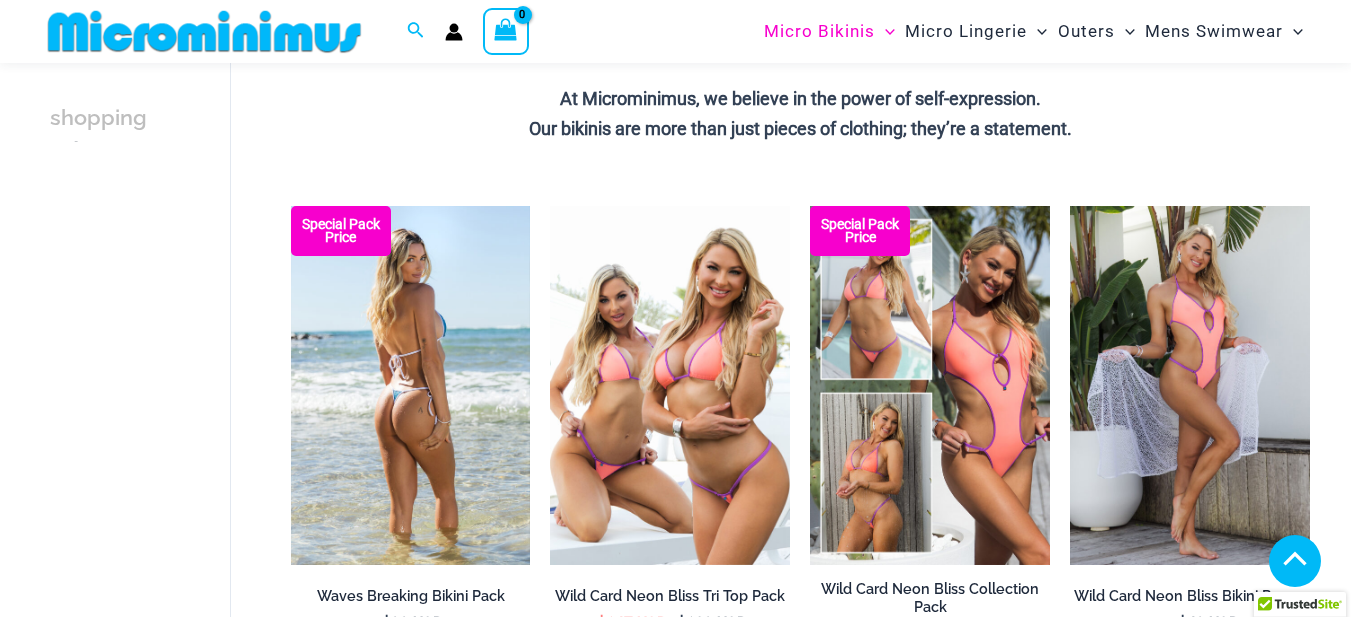 scroll, scrollTop: 613, scrollLeft: 0, axis: vertical 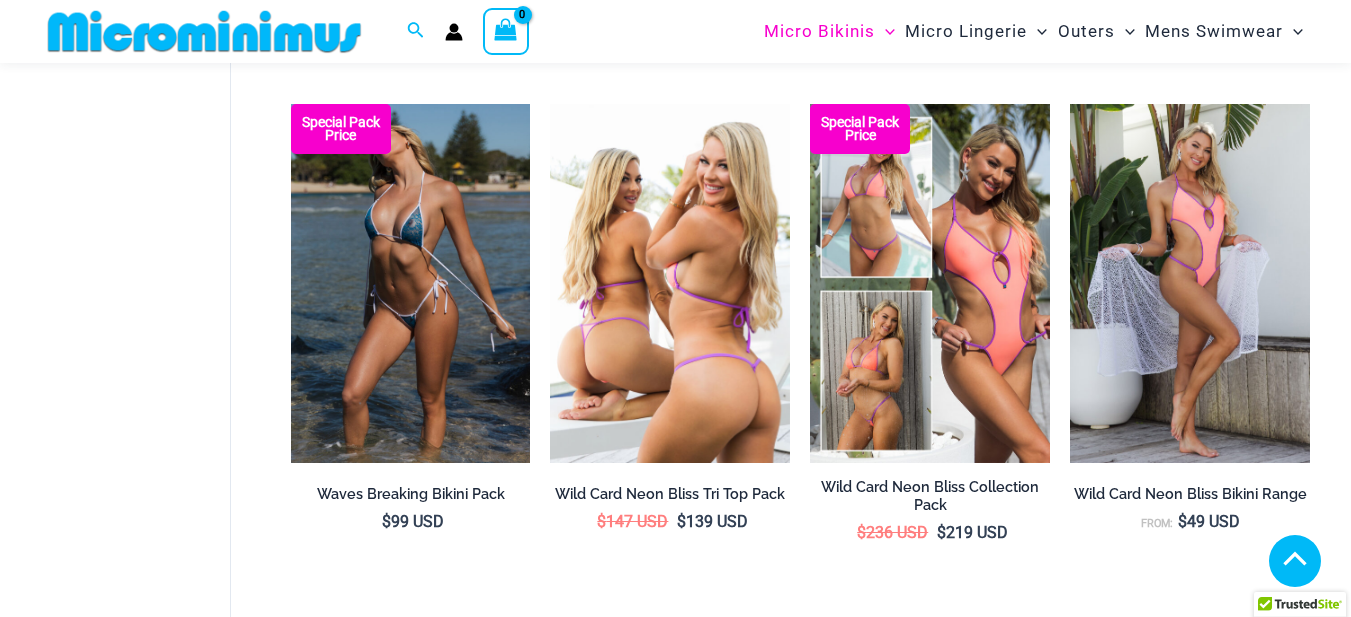 click at bounding box center [670, 284] 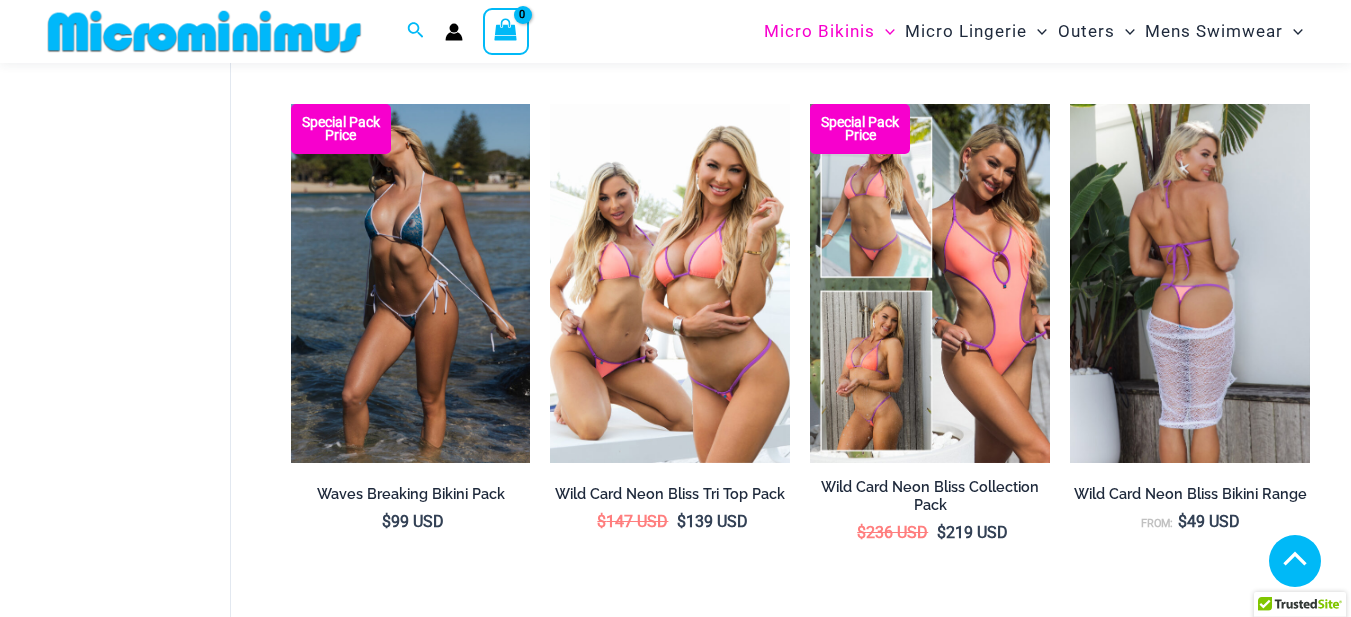 click at bounding box center [1190, 284] 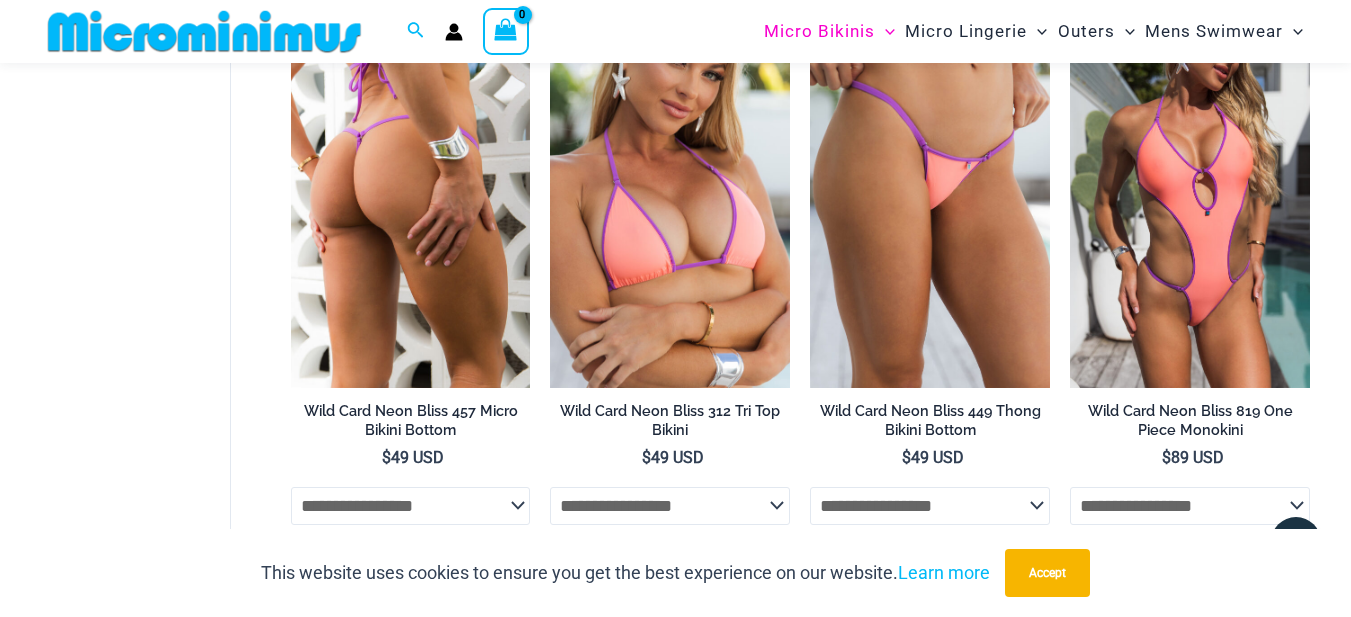 scroll, scrollTop: 1229, scrollLeft: 0, axis: vertical 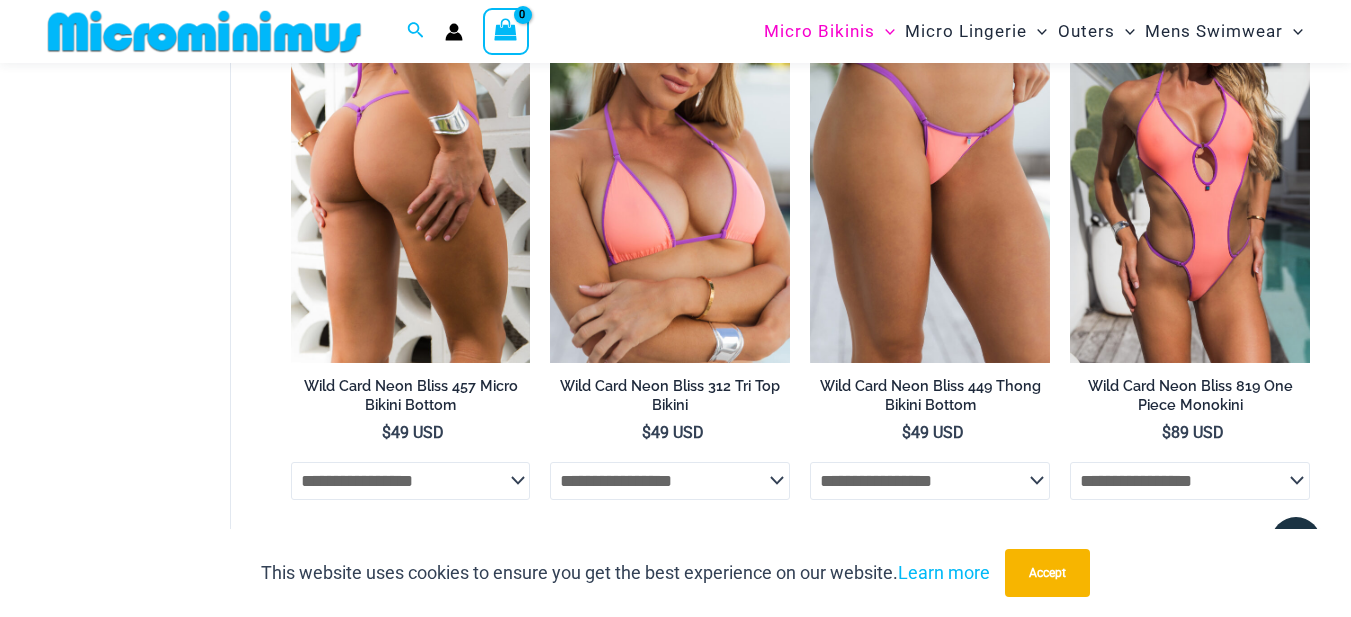 click at bounding box center [411, 183] 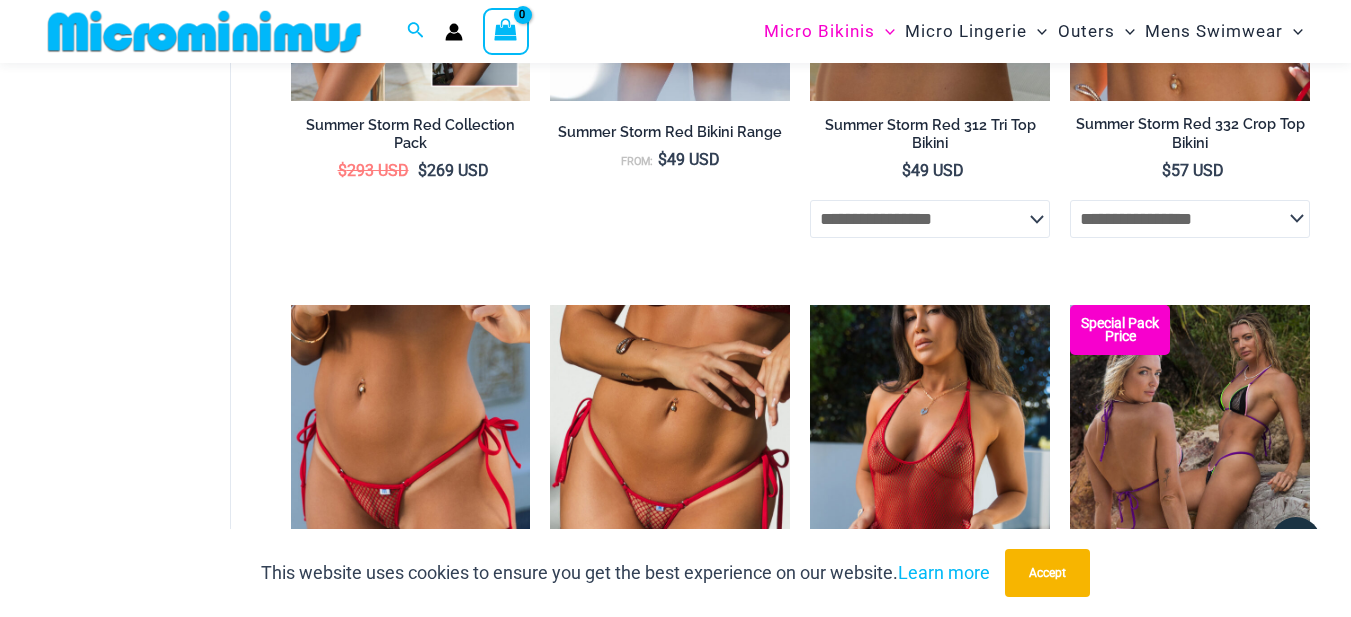 scroll, scrollTop: 4806, scrollLeft: 0, axis: vertical 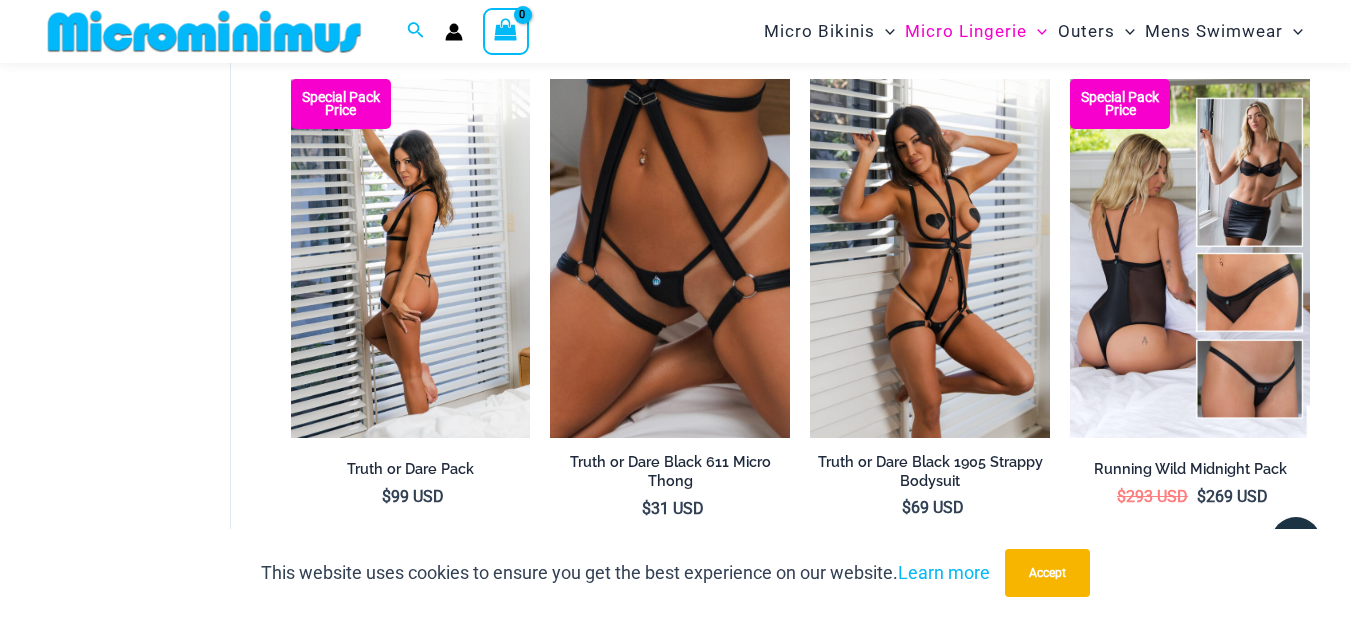 click at bounding box center (411, 259) 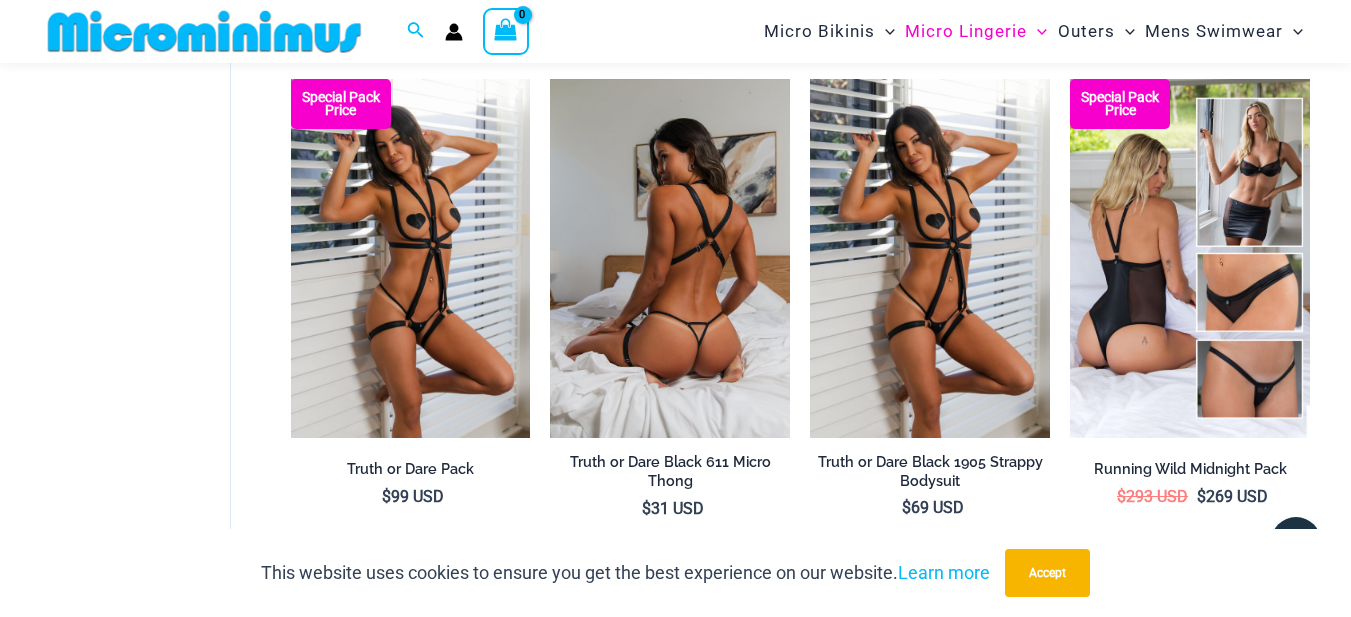 click at bounding box center (670, 259) 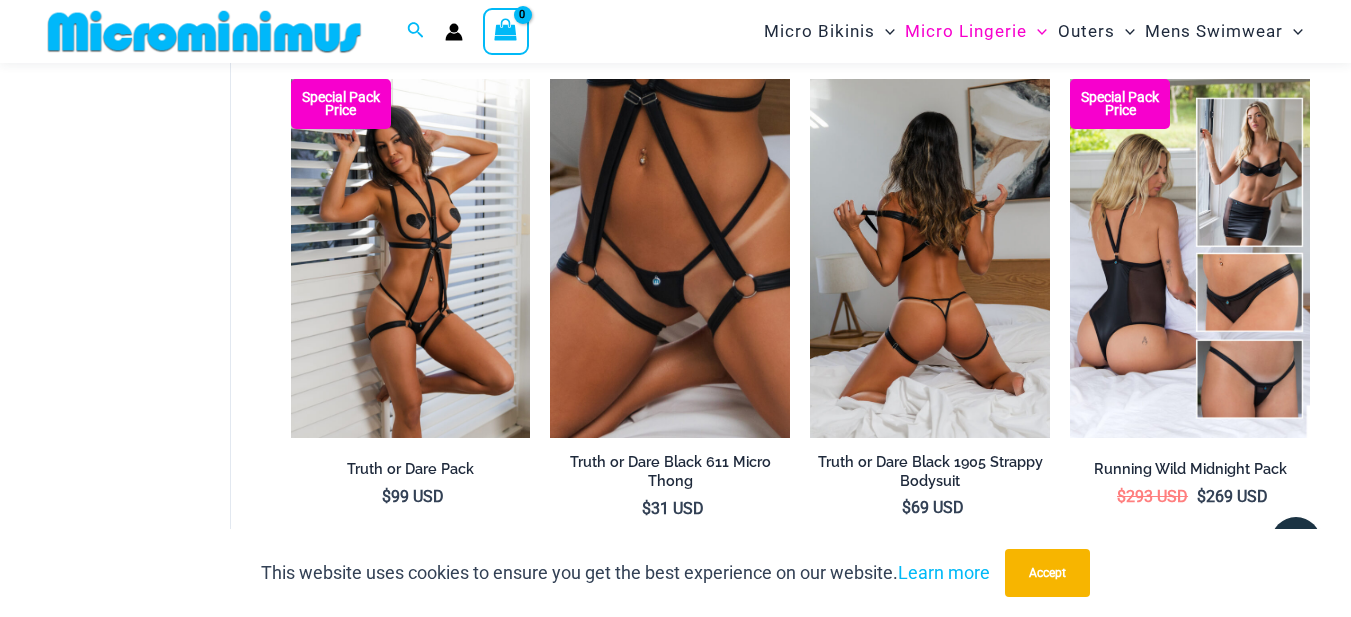 click at bounding box center (930, 259) 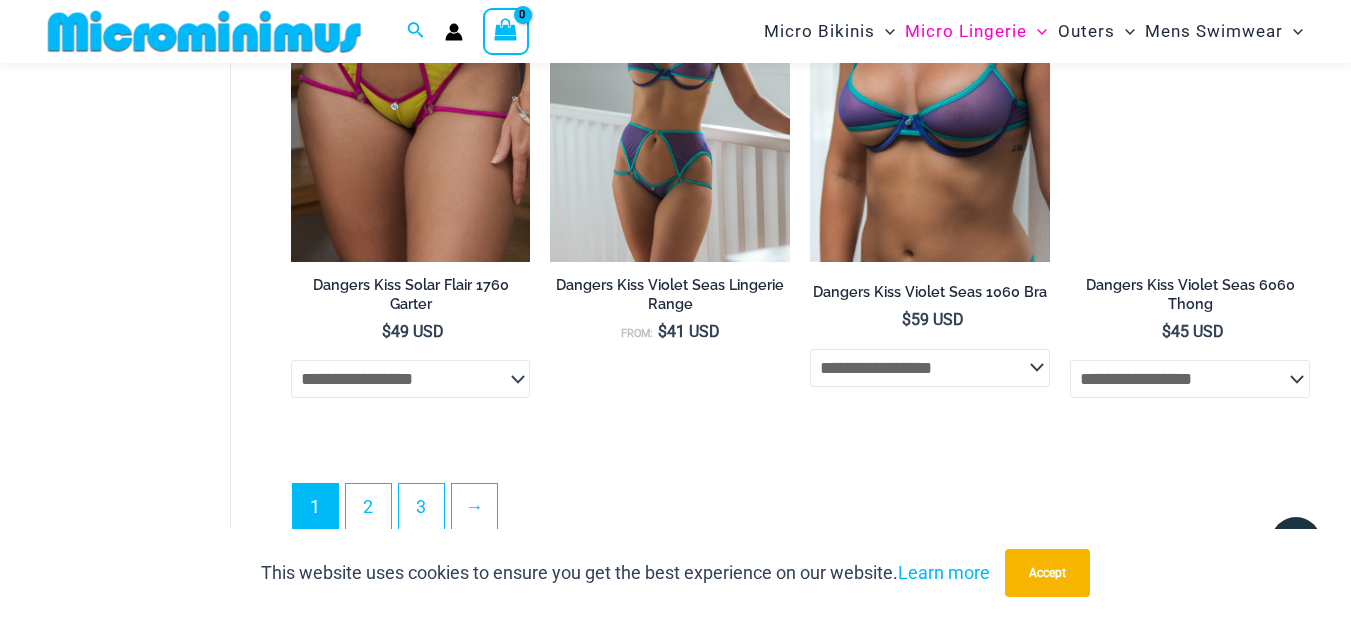 scroll, scrollTop: 4381, scrollLeft: 0, axis: vertical 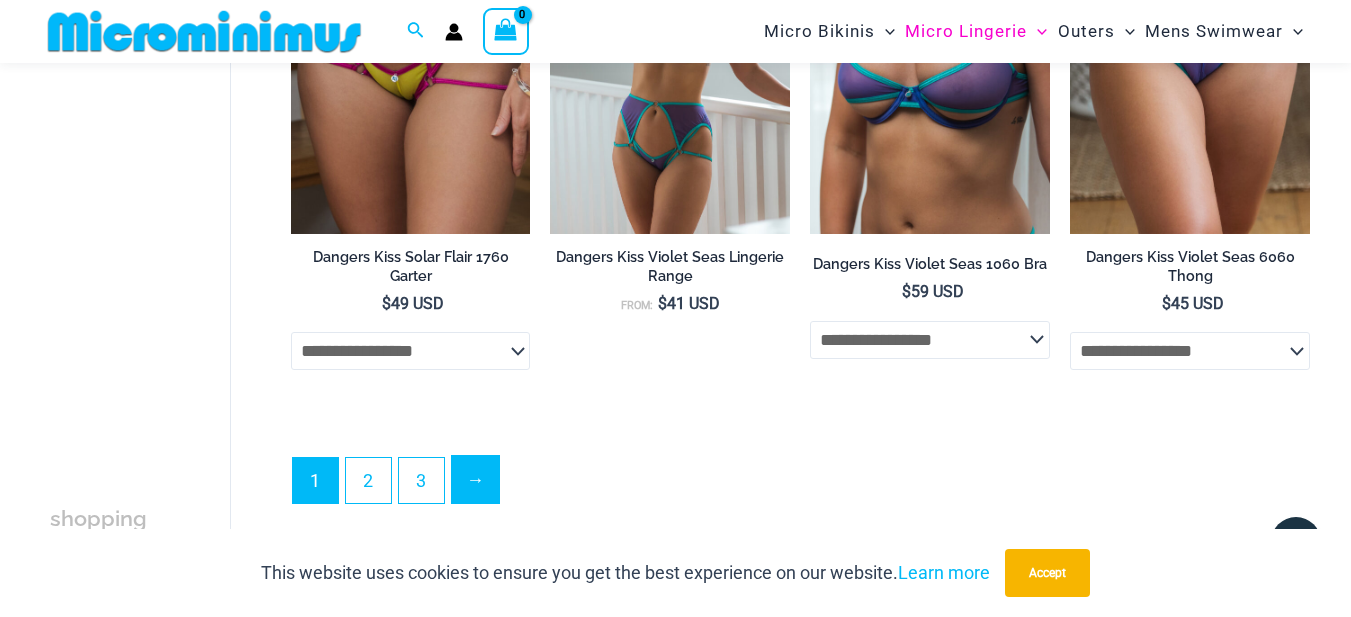 click on "→" at bounding box center [475, 479] 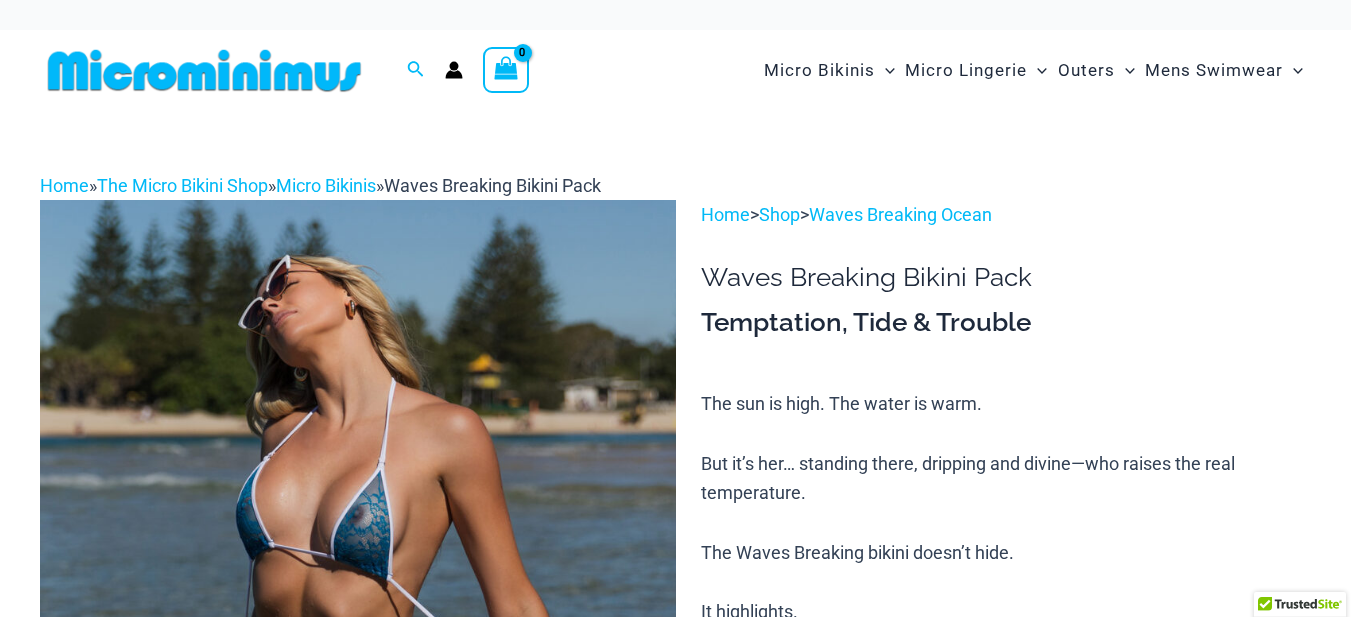scroll, scrollTop: 0, scrollLeft: 0, axis: both 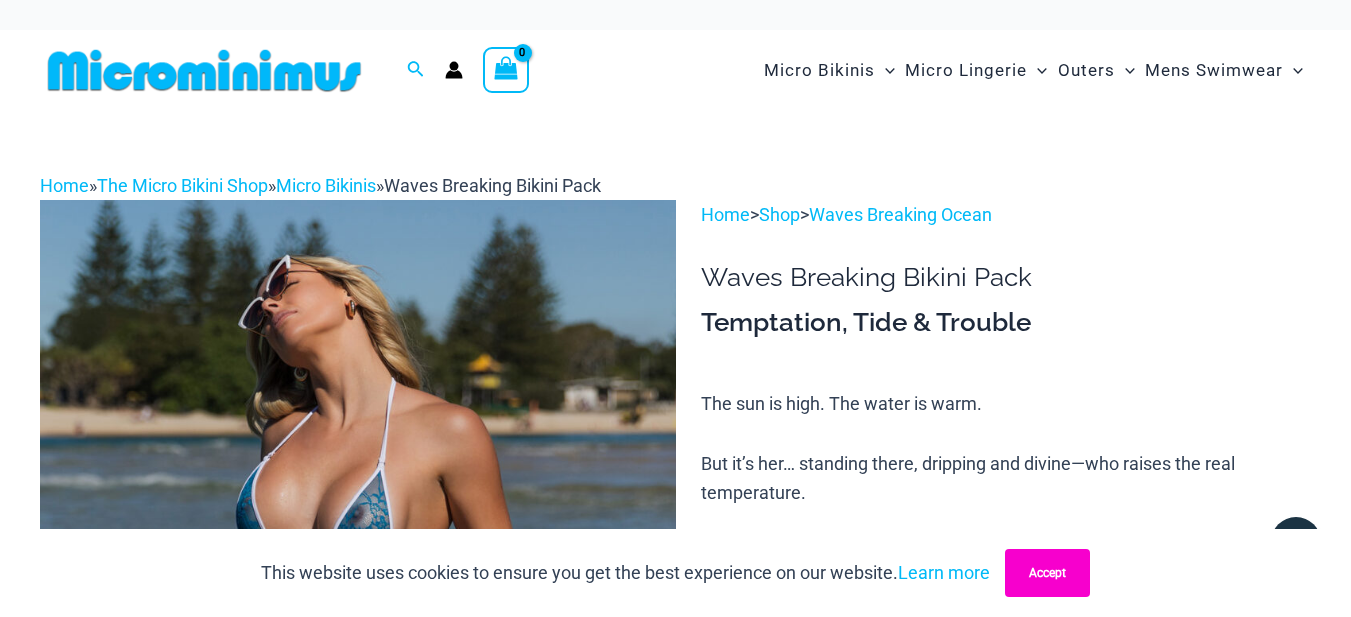 click on "Accept" at bounding box center (1047, 573) 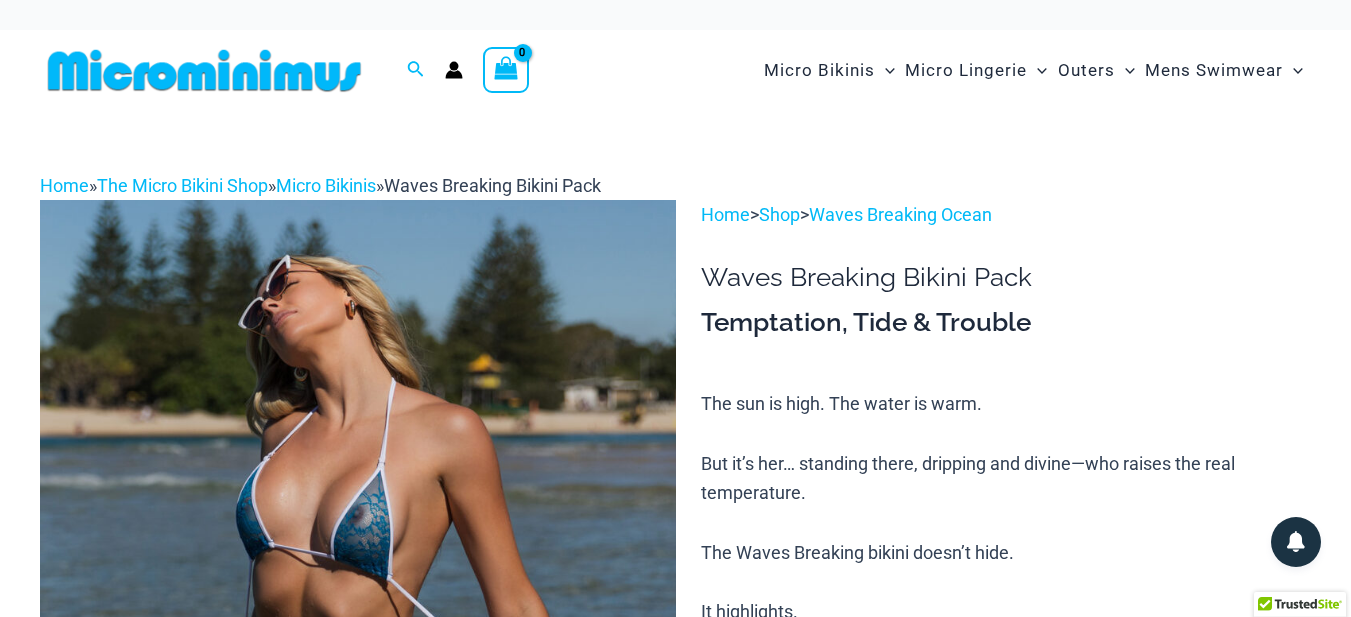 click at bounding box center (358, 676) 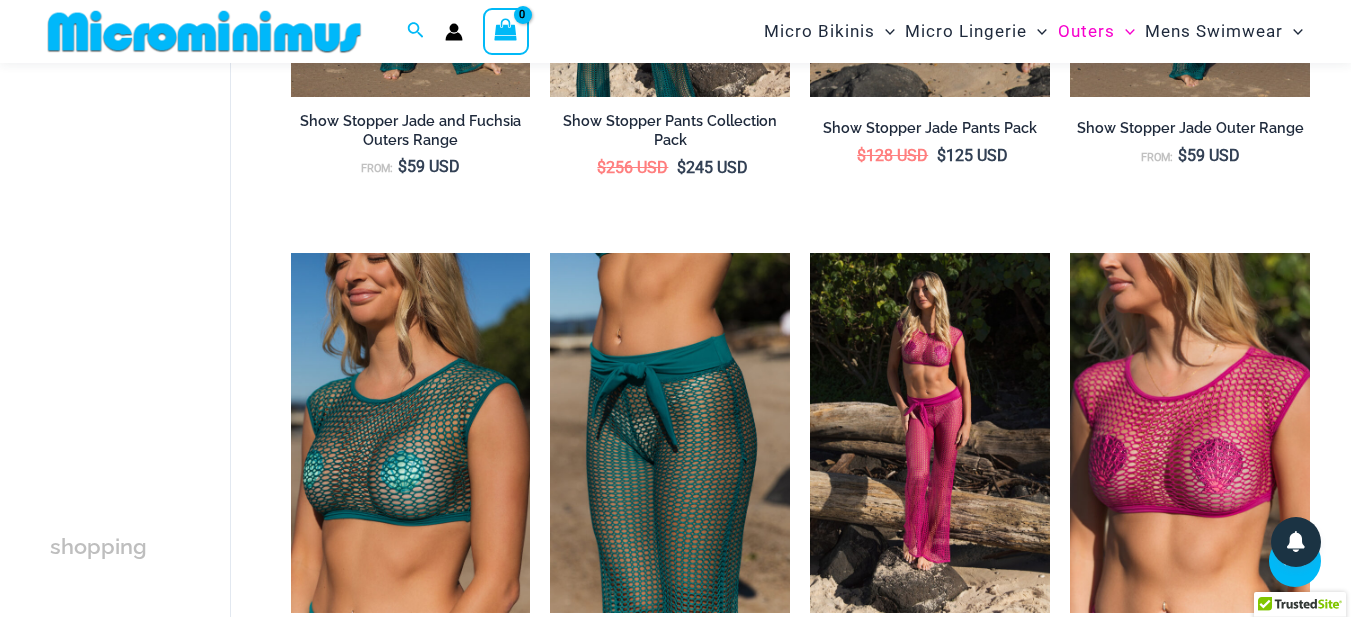 scroll, scrollTop: 0, scrollLeft: 0, axis: both 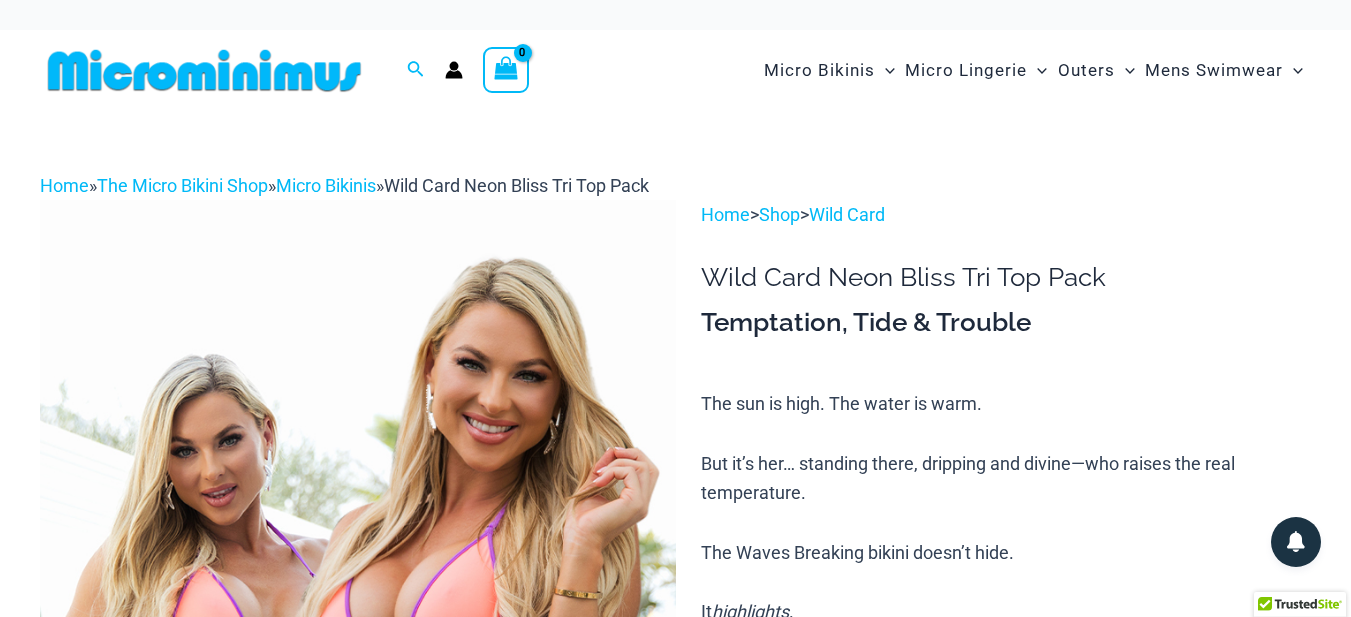 click at bounding box center (358, 676) 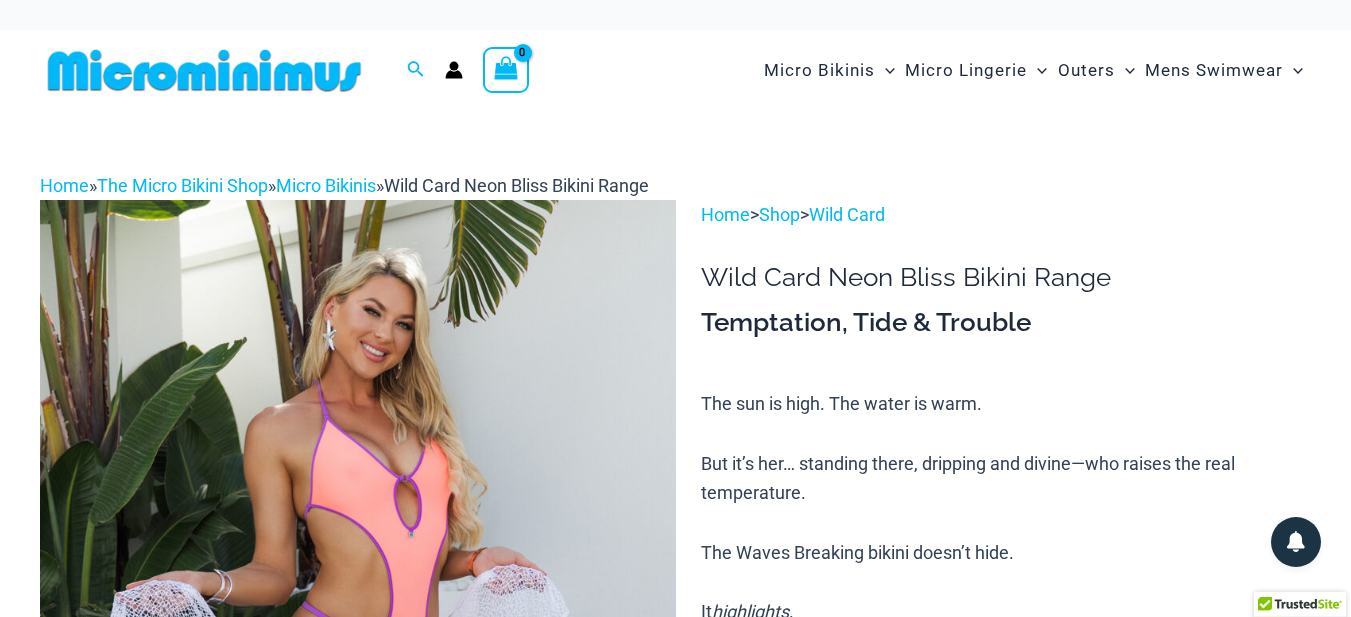 scroll, scrollTop: 0, scrollLeft: 0, axis: both 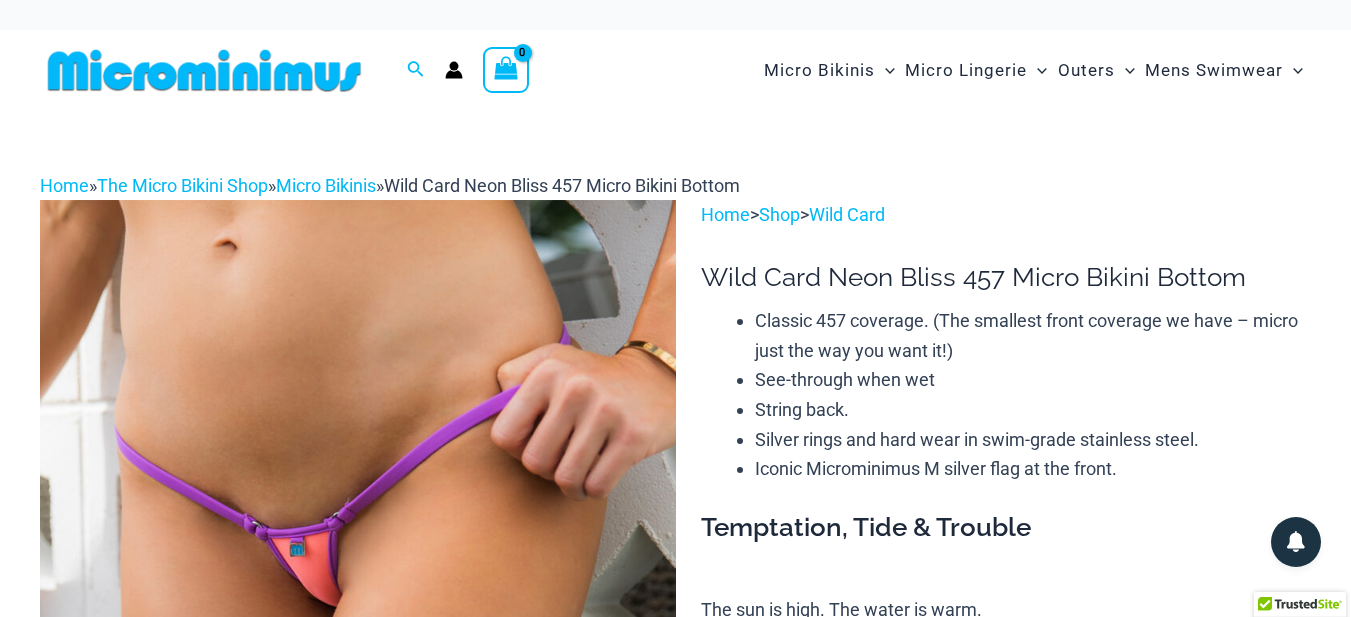 click at bounding box center [358, 676] 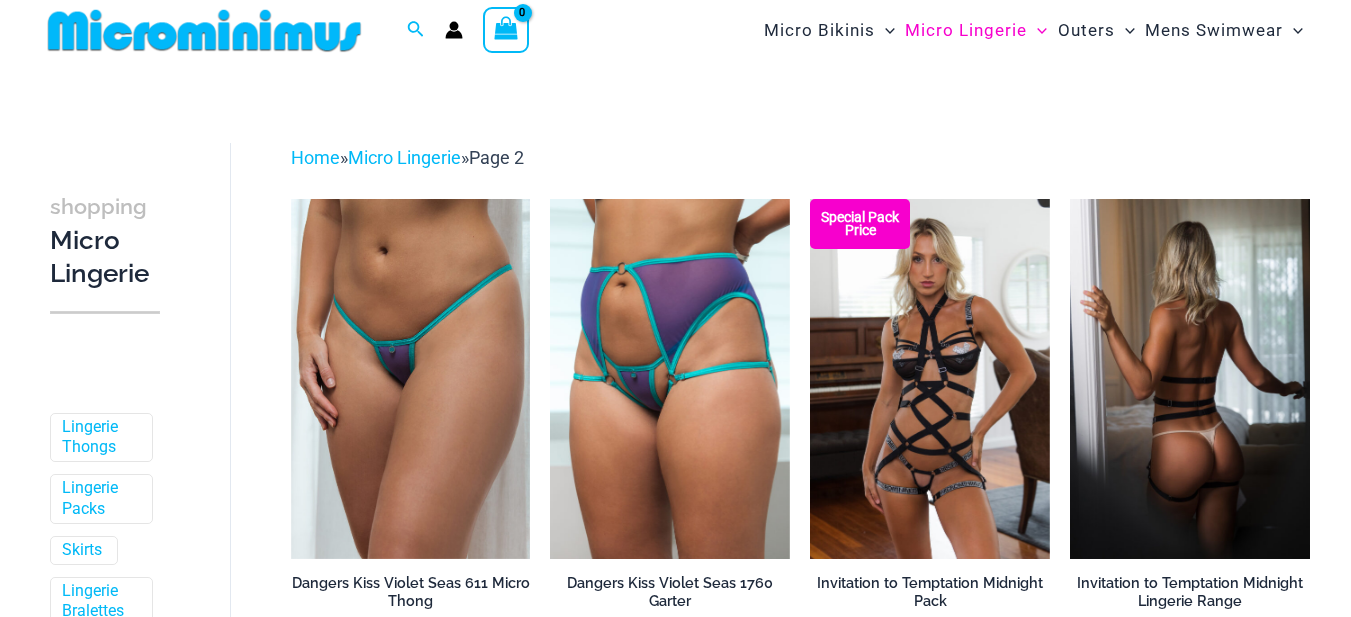 scroll, scrollTop: 280, scrollLeft: 0, axis: vertical 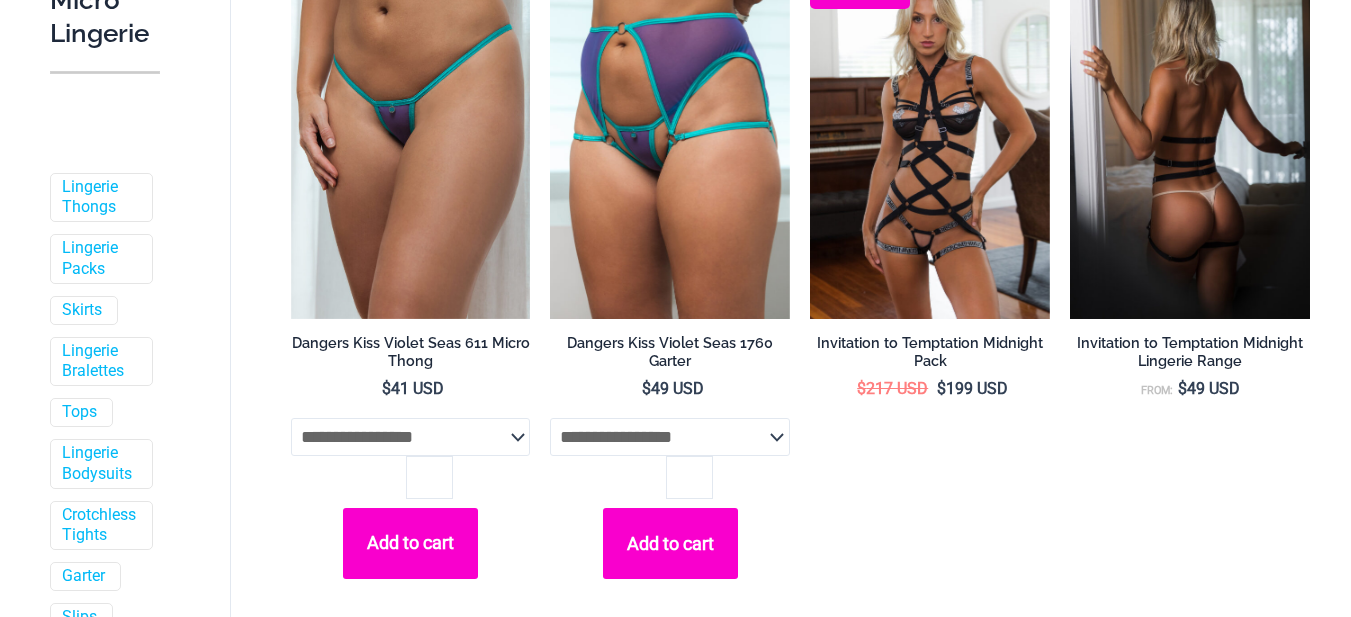 click at bounding box center (1190, 139) 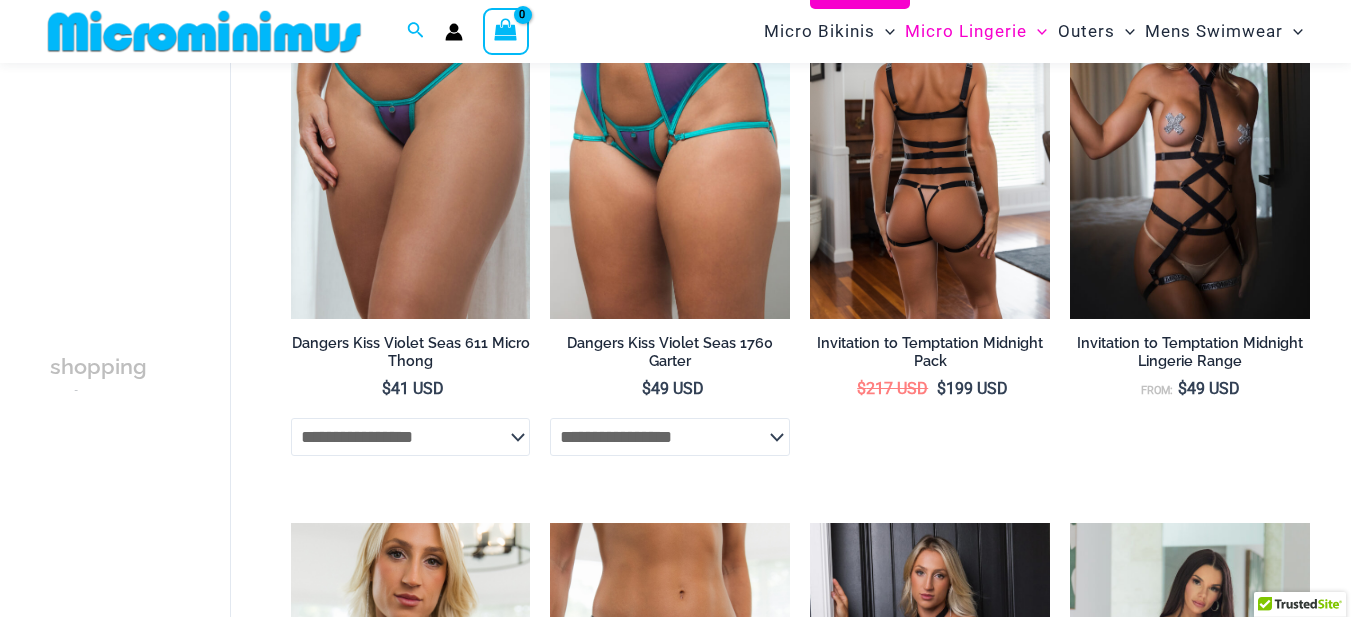 click at bounding box center (930, 139) 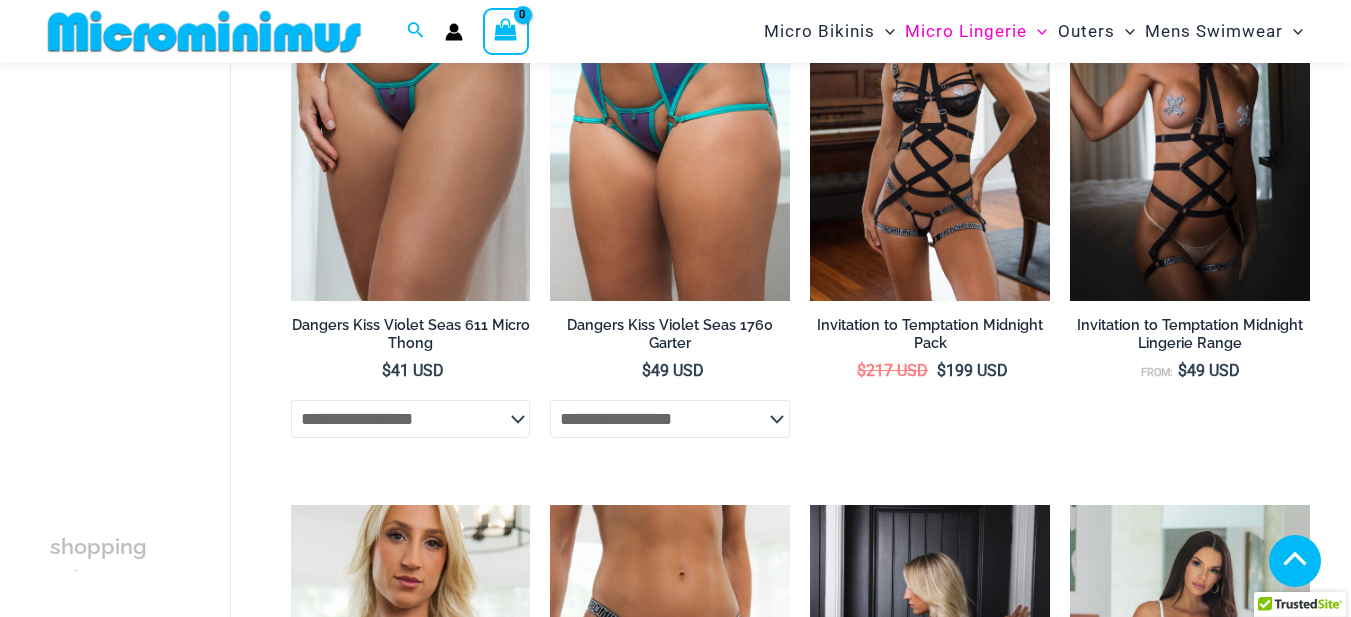 click at bounding box center (930, 685) 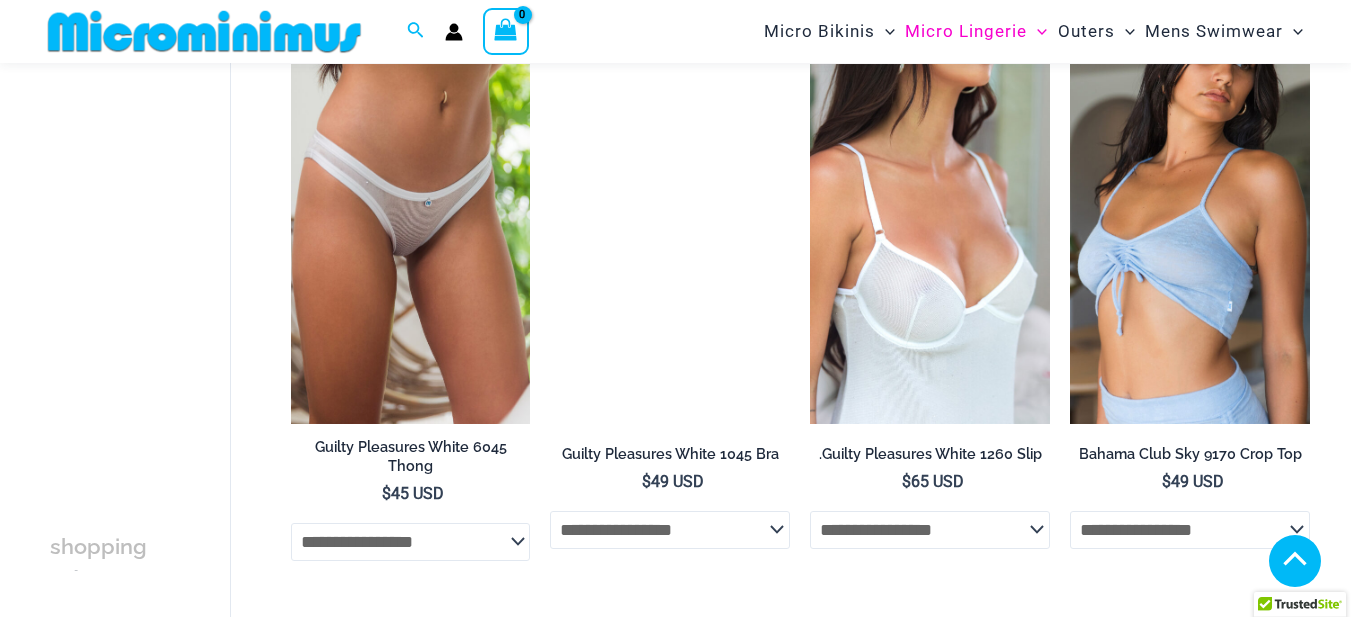 scroll, scrollTop: 1280, scrollLeft: 0, axis: vertical 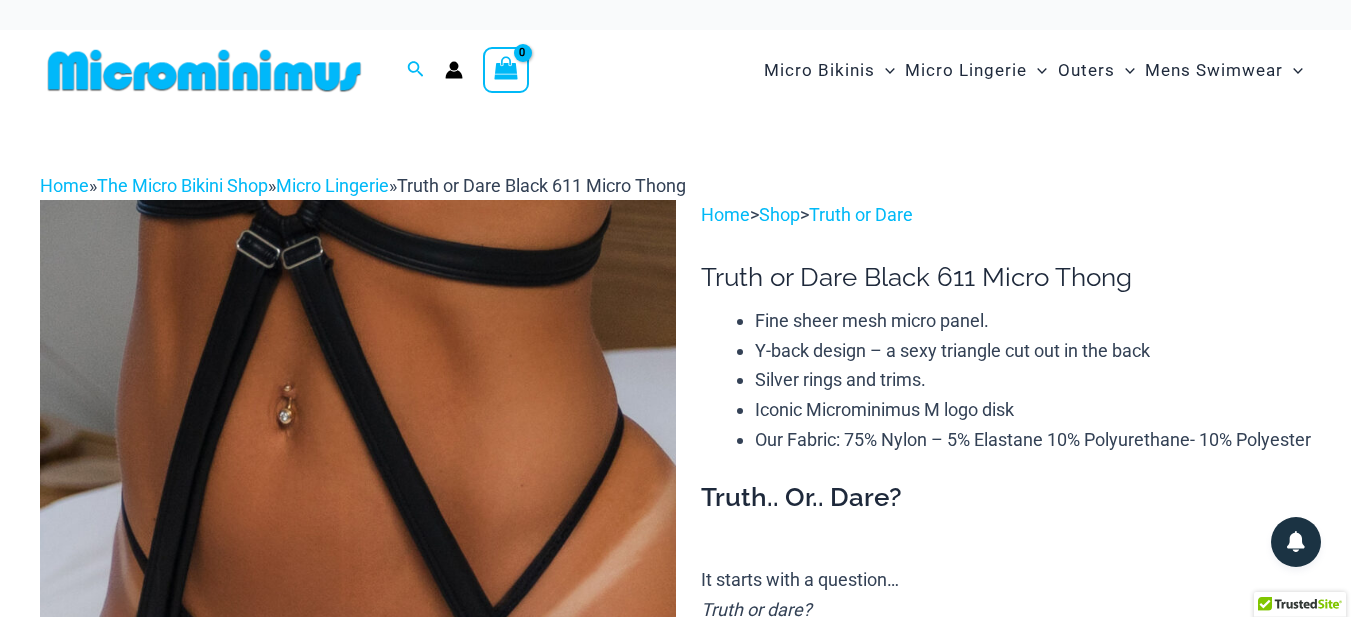 click at bounding box center (358, 676) 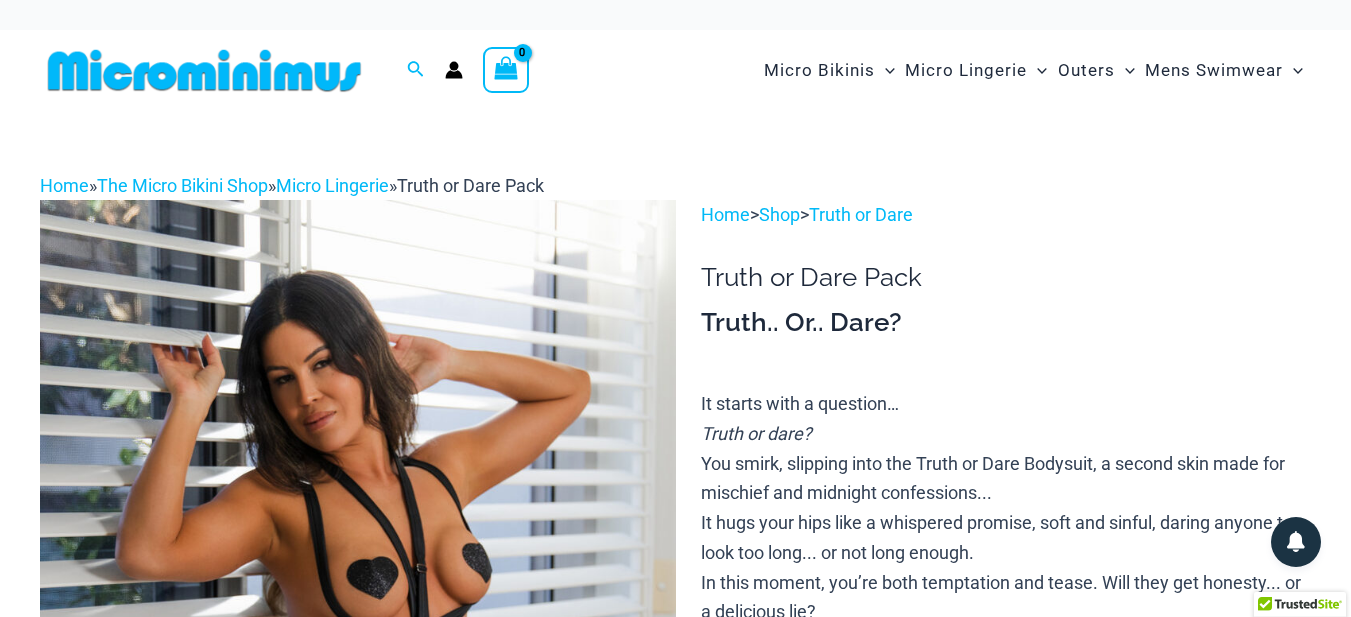 scroll, scrollTop: 0, scrollLeft: 0, axis: both 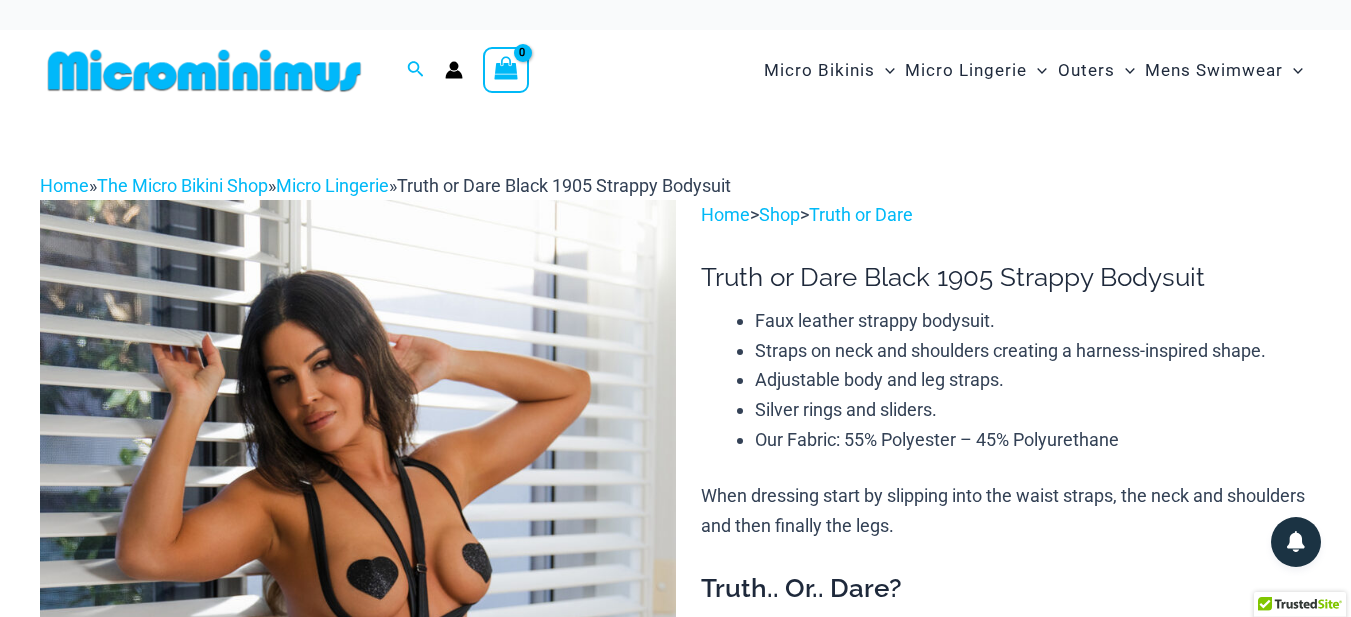 click at bounding box center [358, 676] 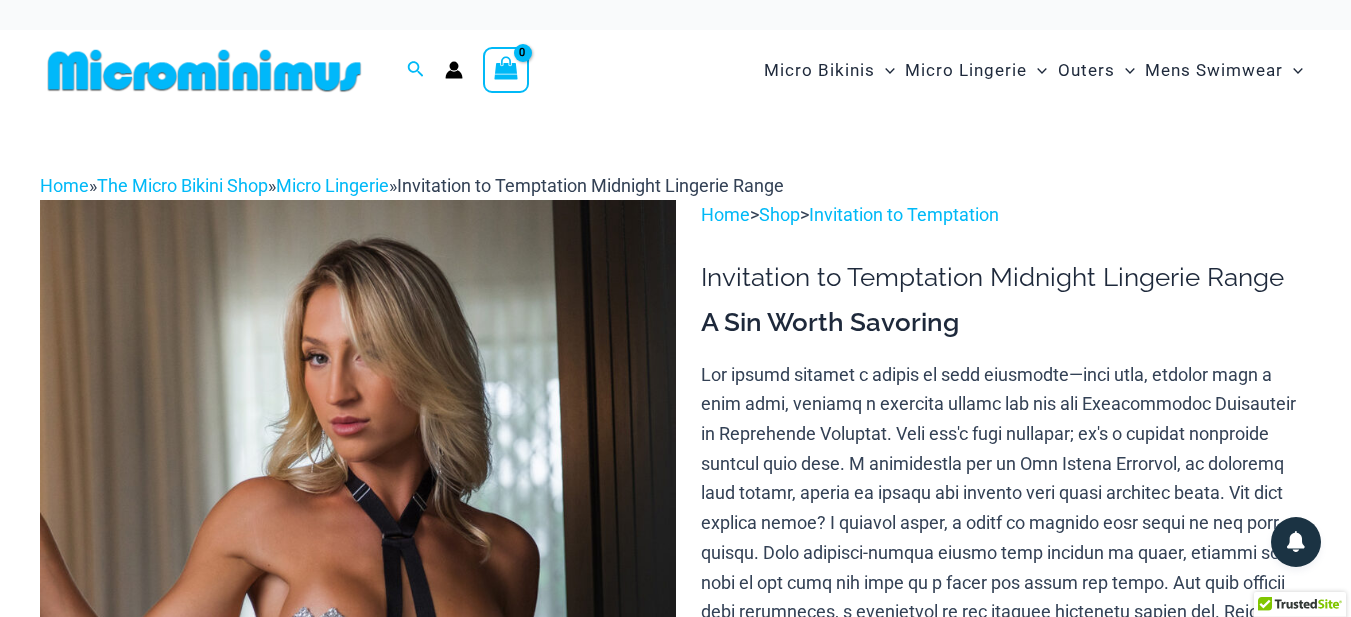 scroll, scrollTop: 0, scrollLeft: 0, axis: both 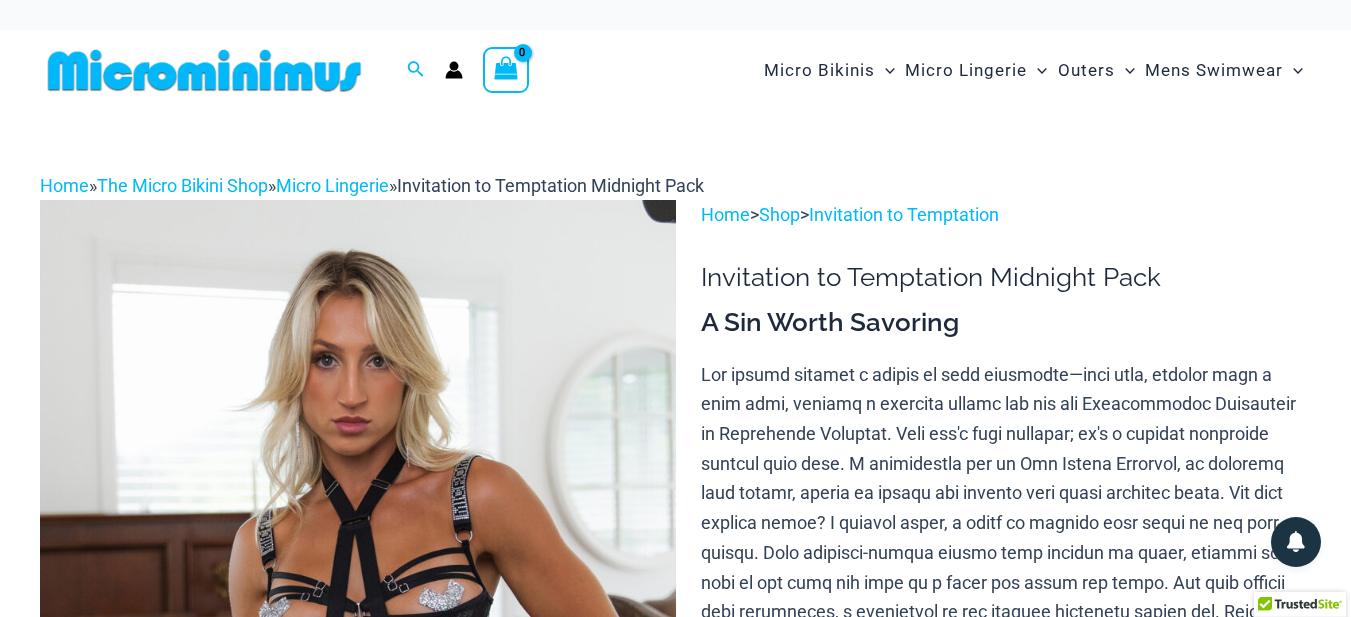 click at bounding box center (358, 676) 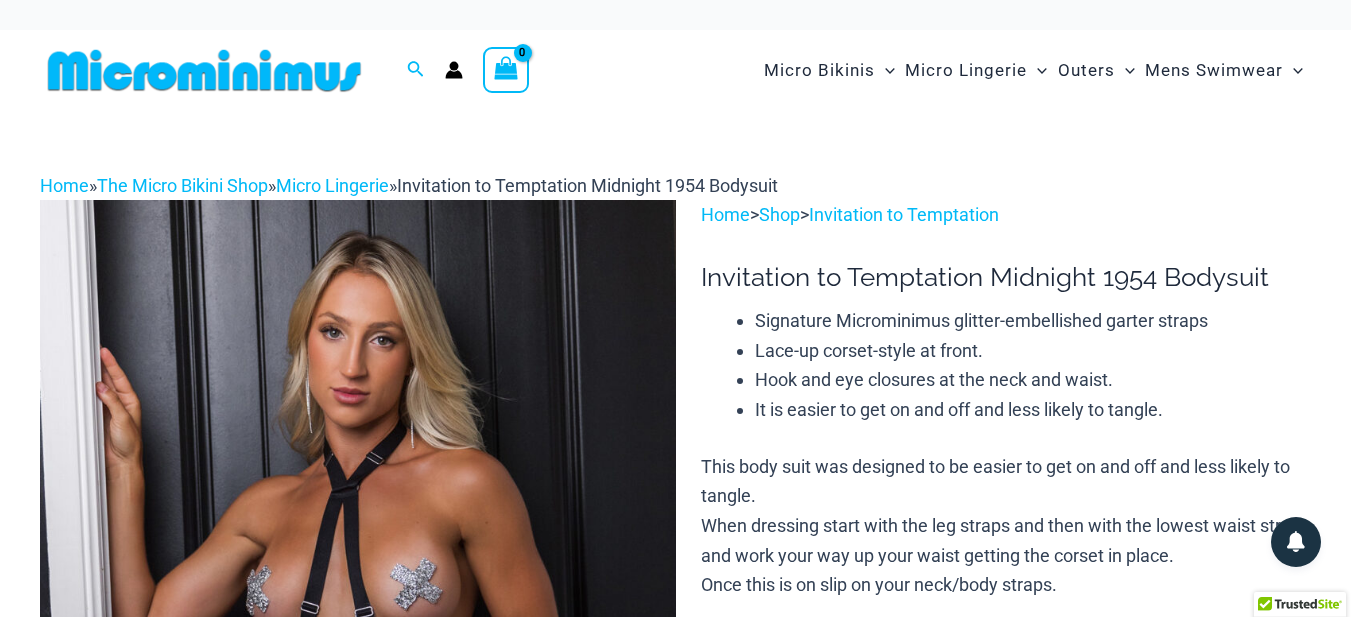scroll, scrollTop: 0, scrollLeft: 0, axis: both 